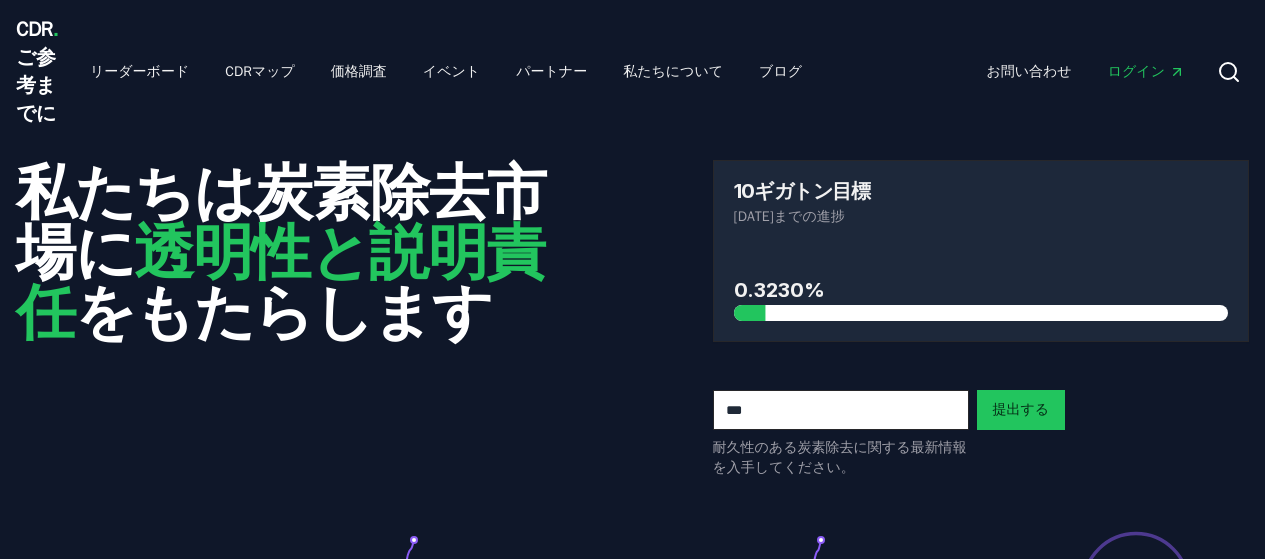 scroll, scrollTop: 0, scrollLeft: 0, axis: both 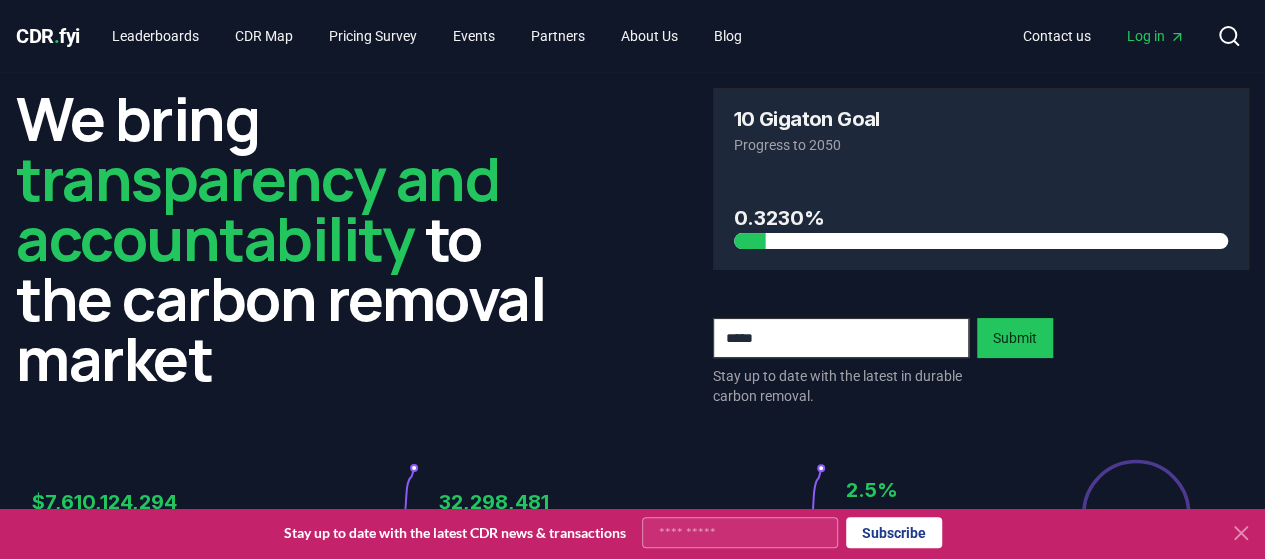 click on "We bring   transparency and accountability   to the carbon removal market 10 Gigaton Goal Progress to 2050 0.3230% Stay up to date with the latest in durable carbon removal. Submit" at bounding box center [632, 247] 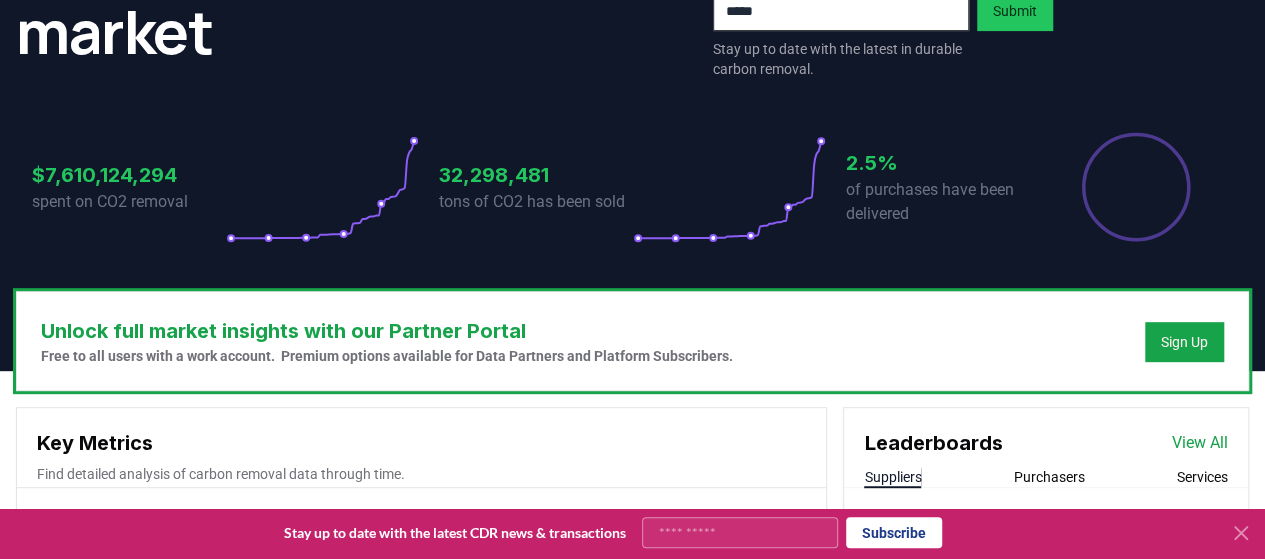 scroll, scrollTop: 0, scrollLeft: 0, axis: both 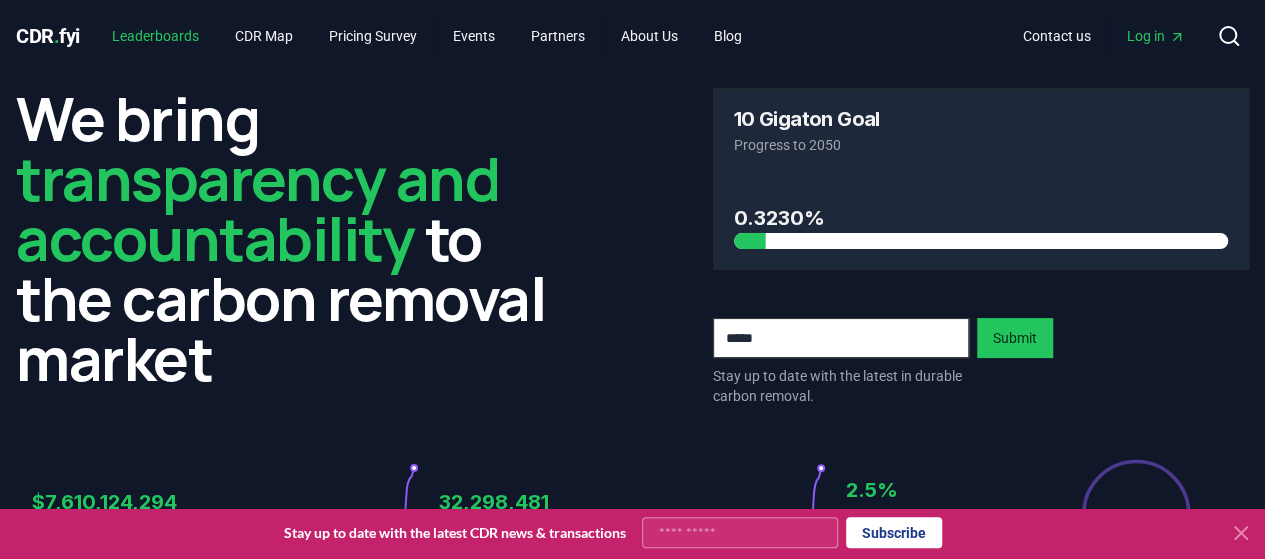 click on "Leaderboards" at bounding box center (155, 36) 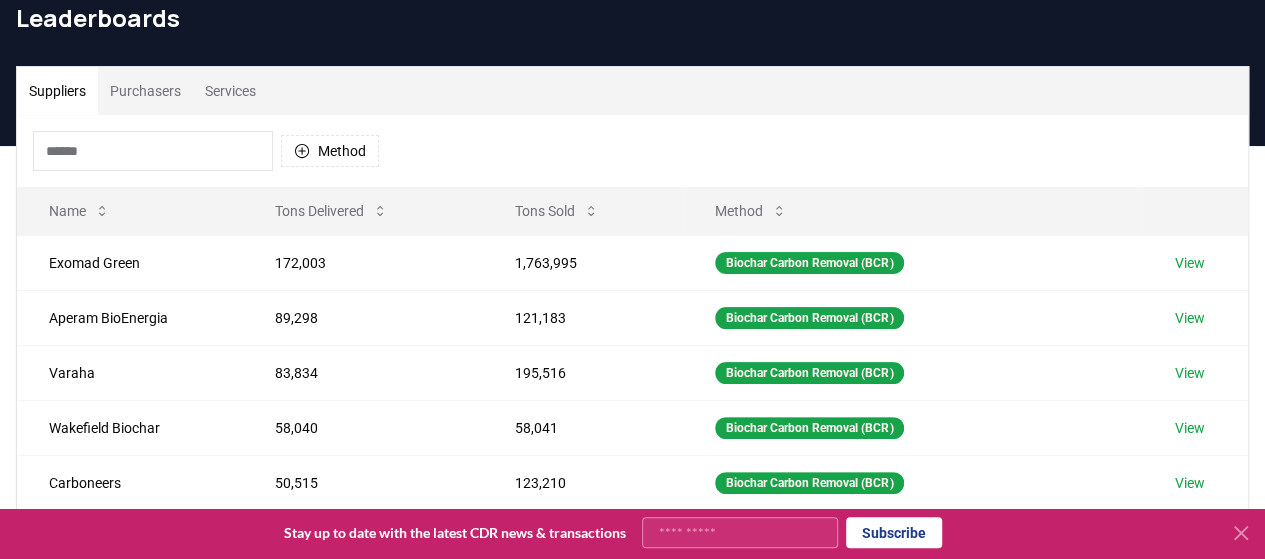 scroll, scrollTop: 87, scrollLeft: 0, axis: vertical 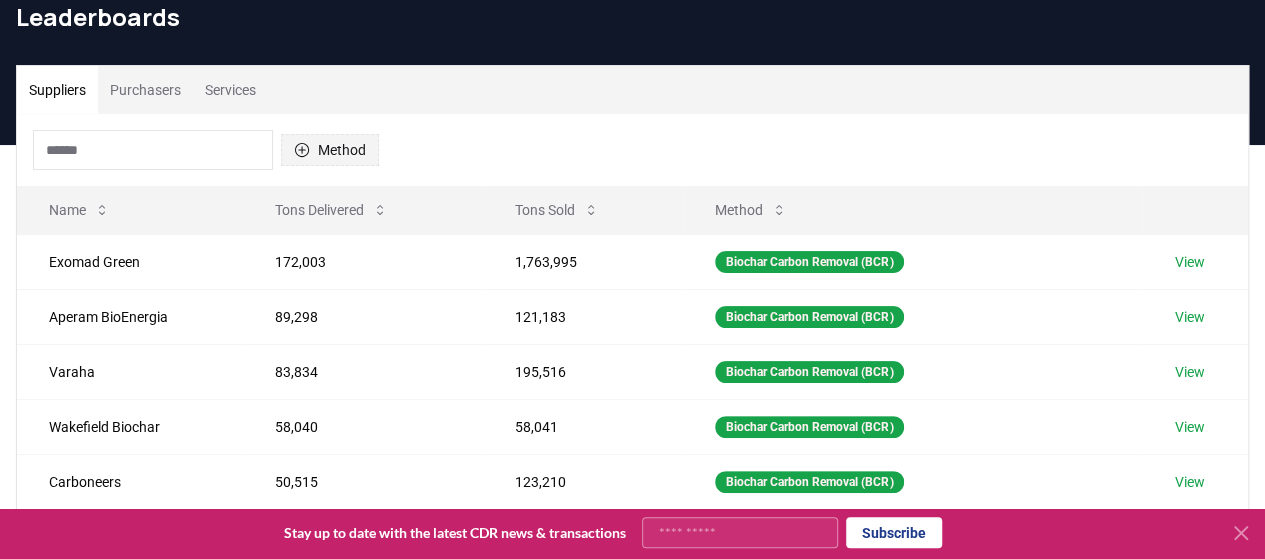 click on "Method" at bounding box center (330, 150) 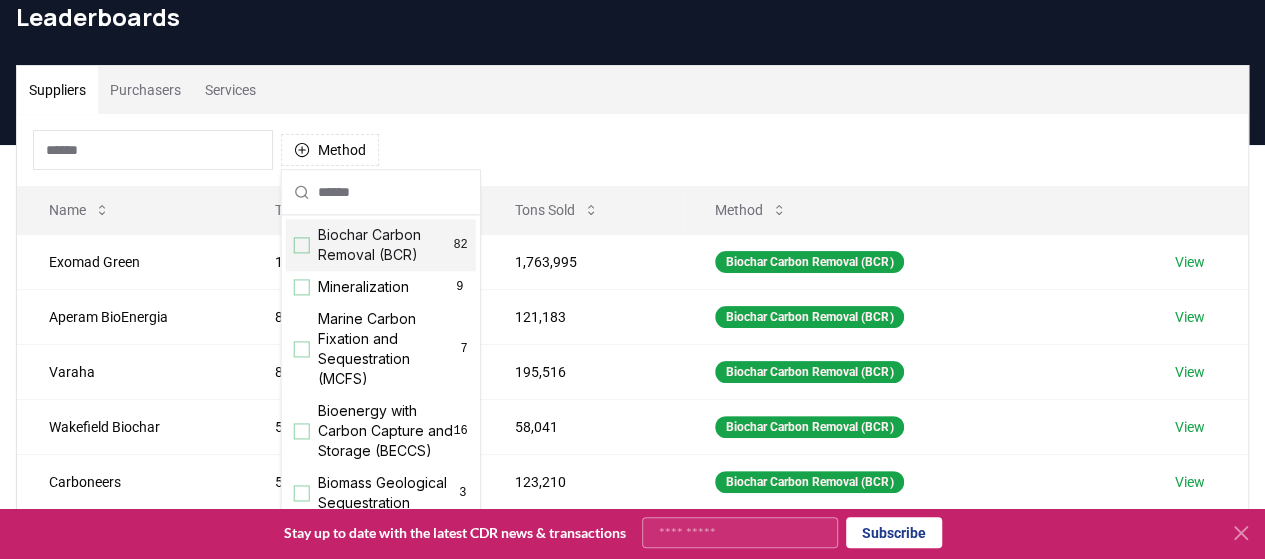 click on "Biochar Carbon Removal (BCR) 82" at bounding box center [381, 245] 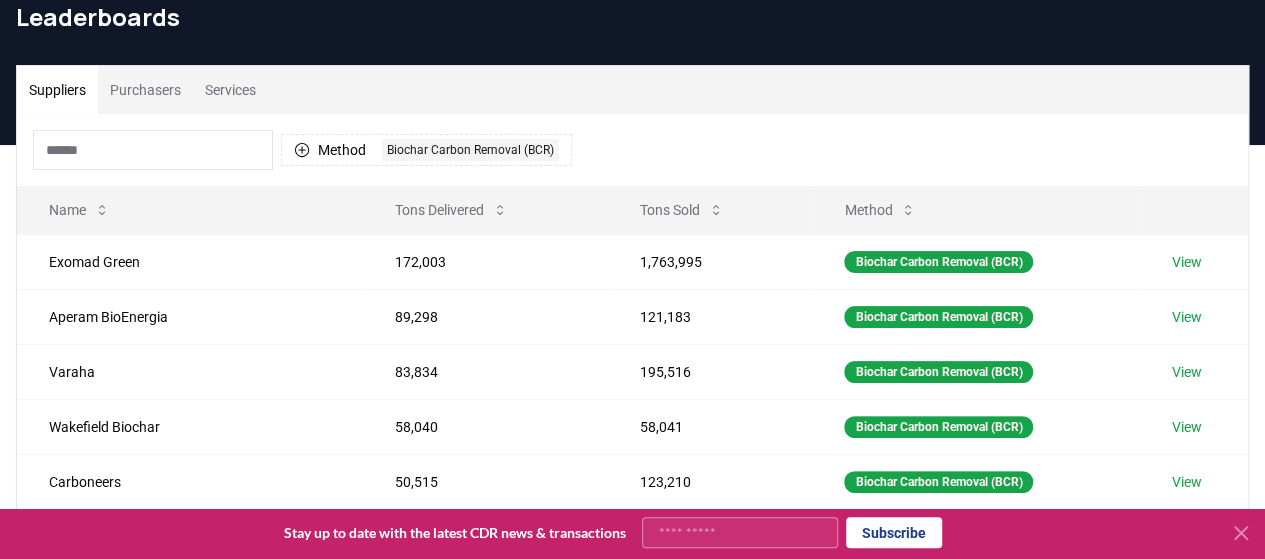 click on "Method 1 Biochar Carbon Removal (BCR)" at bounding box center [632, 150] 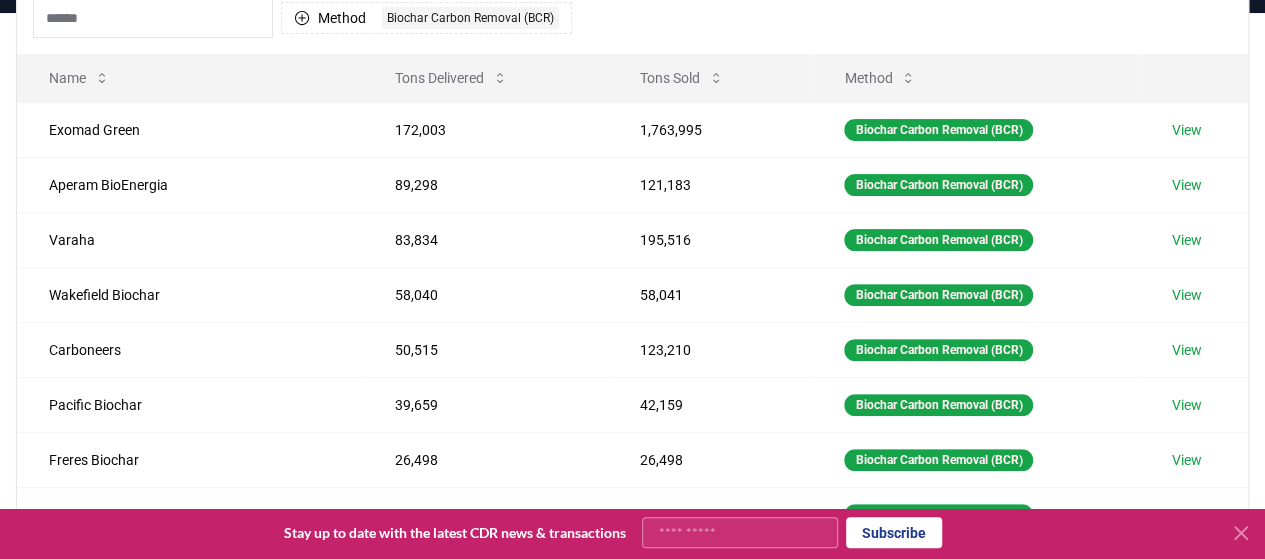 scroll, scrollTop: 218, scrollLeft: 0, axis: vertical 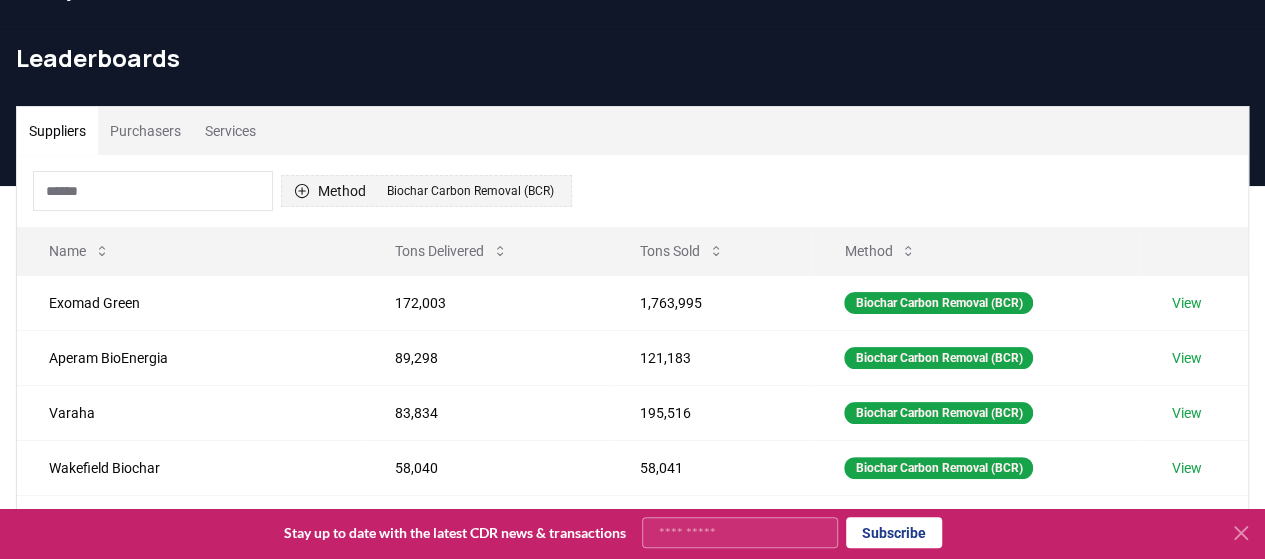 click on "Method 1 Biochar Carbon Removal (BCR)" at bounding box center (426, 191) 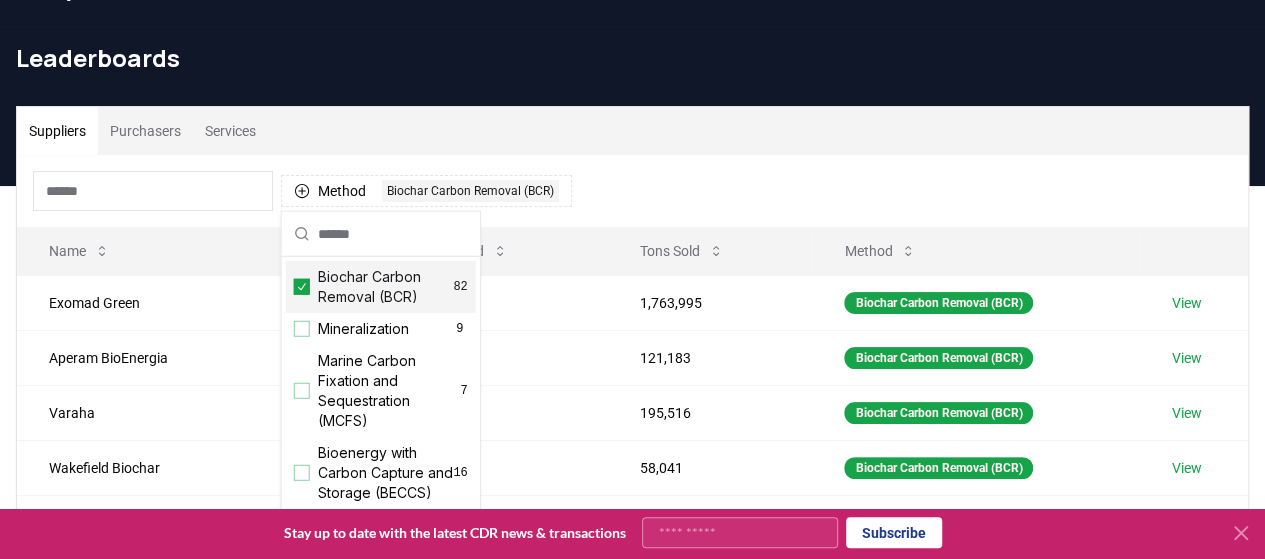 click 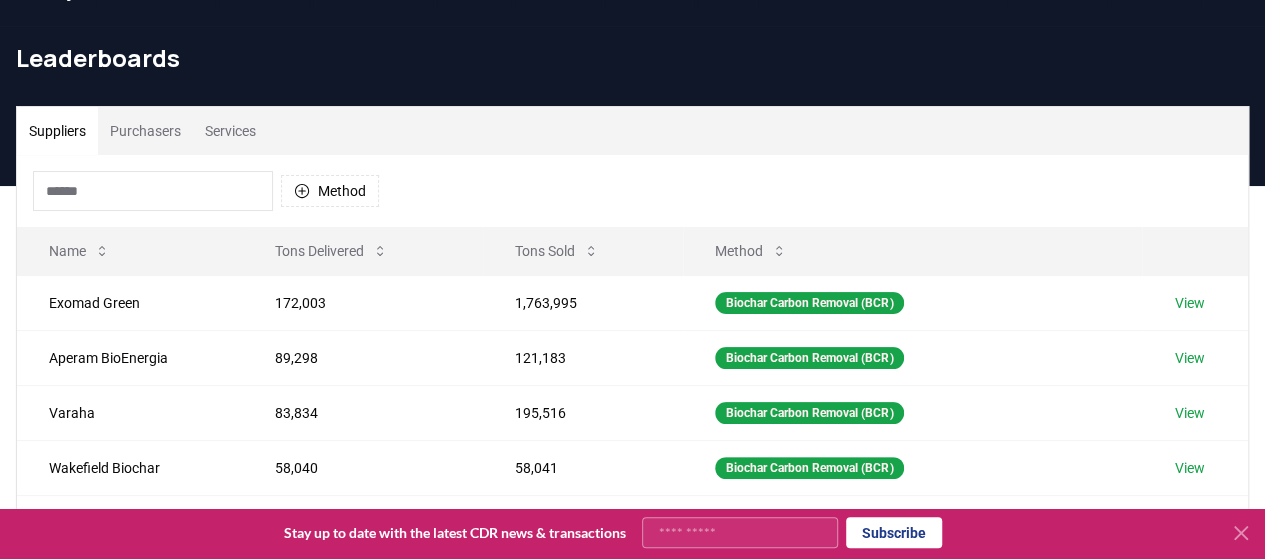 click on "Suppliers Purchasers Services" at bounding box center (632, 131) 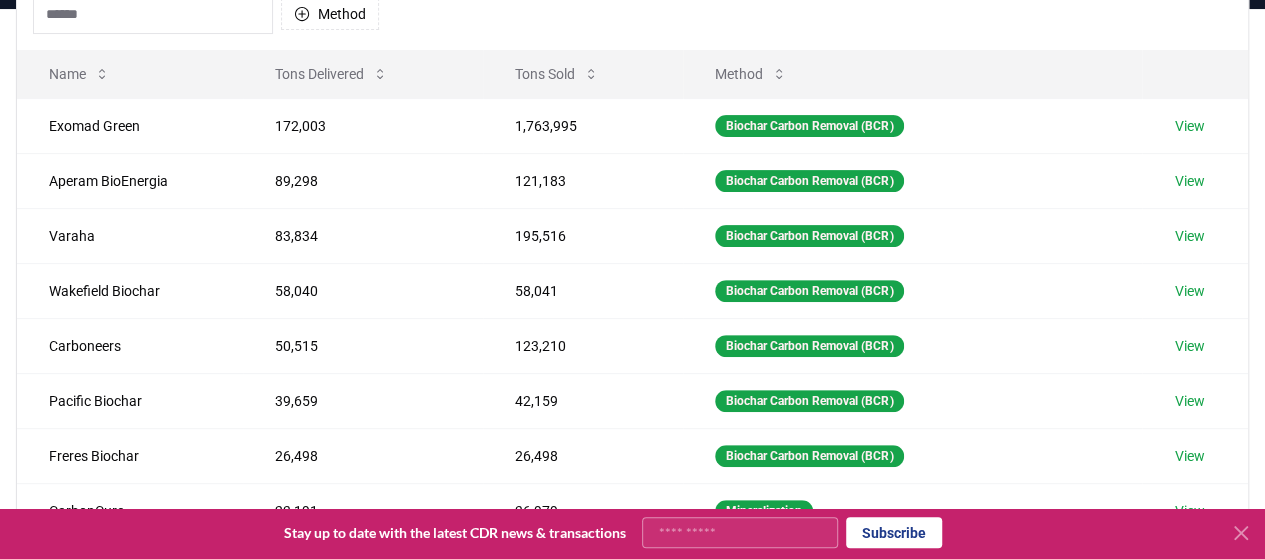 scroll, scrollTop: 203, scrollLeft: 0, axis: vertical 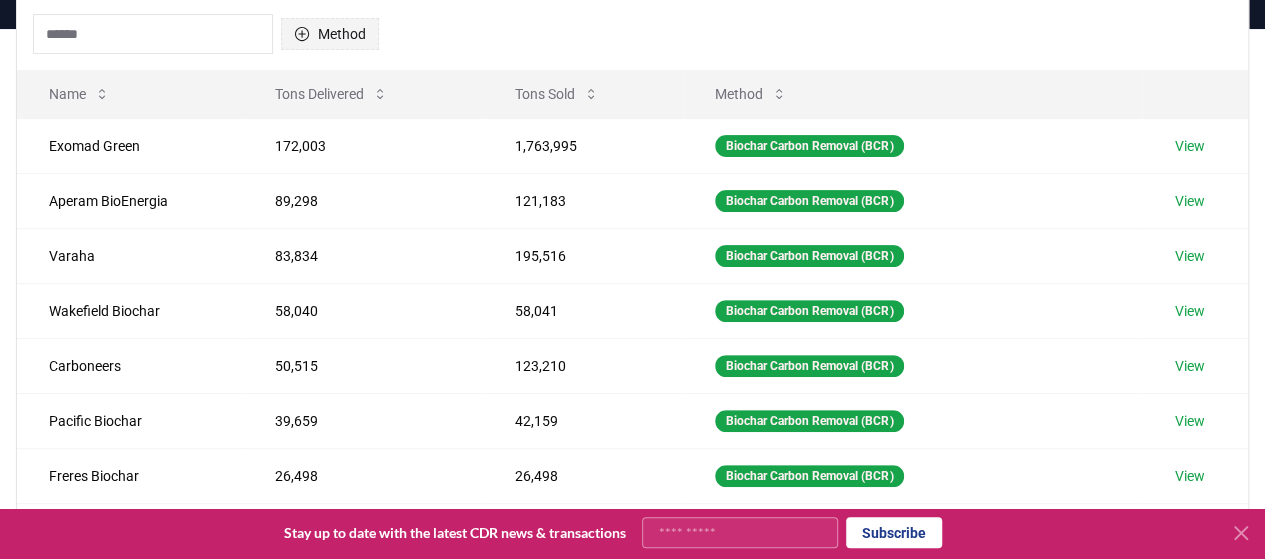 click on "Method" at bounding box center [330, 34] 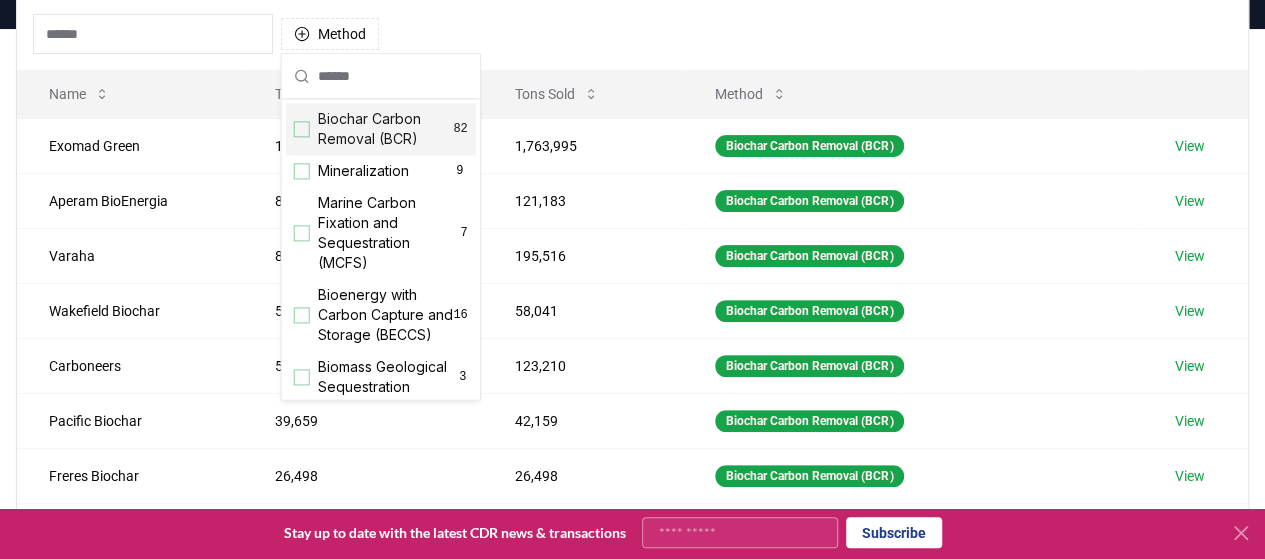 click at bounding box center [302, 129] 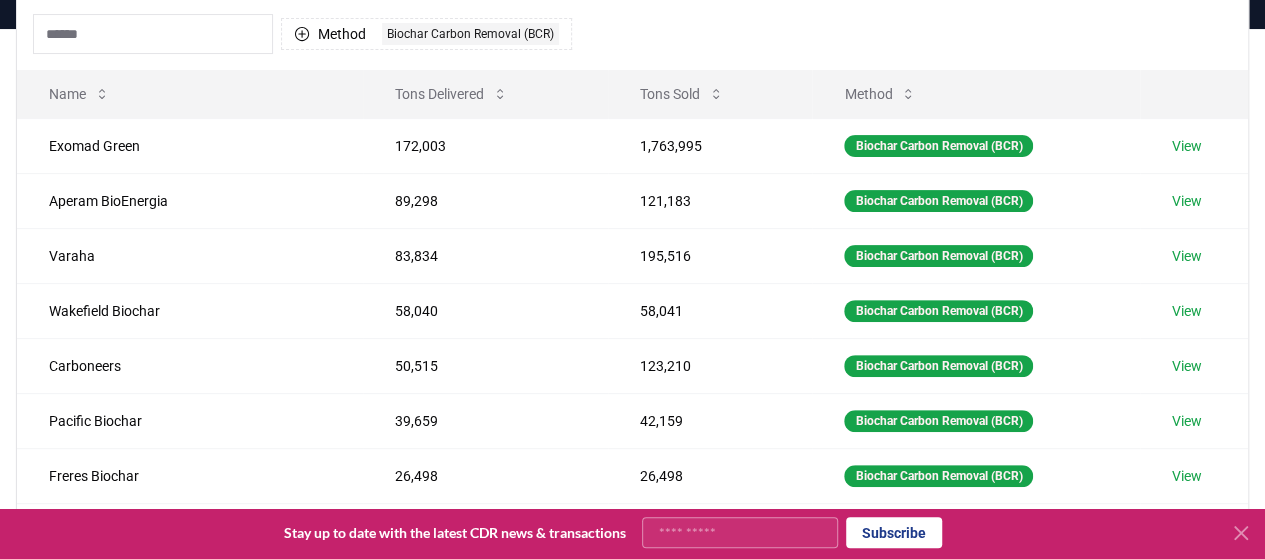 click on "Method 1 Biochar Carbon Removal (BCR)" at bounding box center (632, 34) 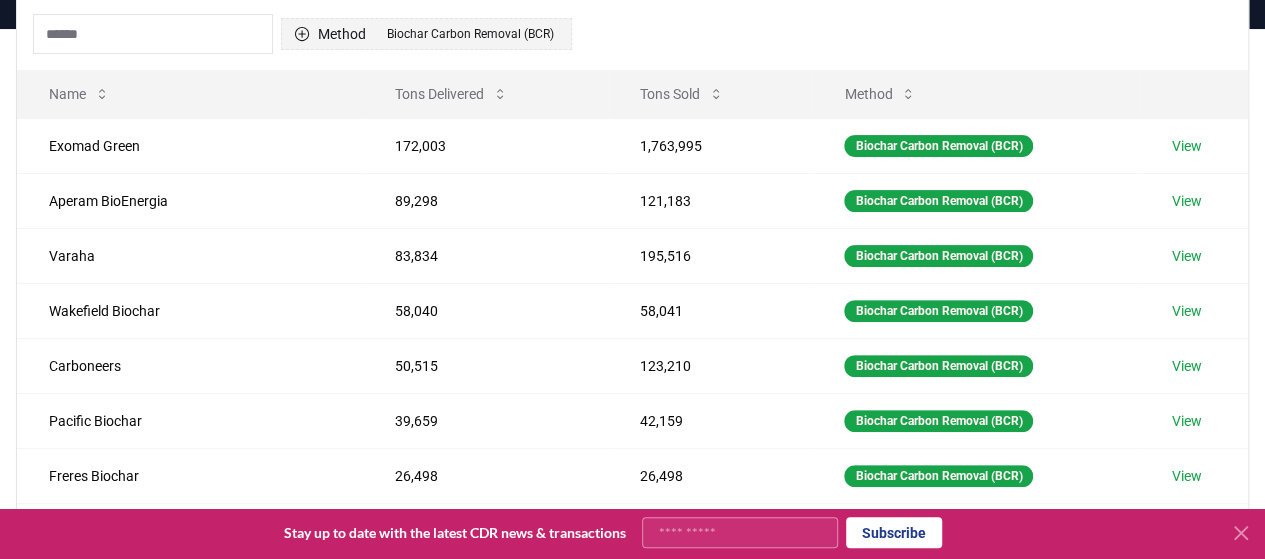 click on "Biochar Carbon Removal (BCR)" at bounding box center [470, 34] 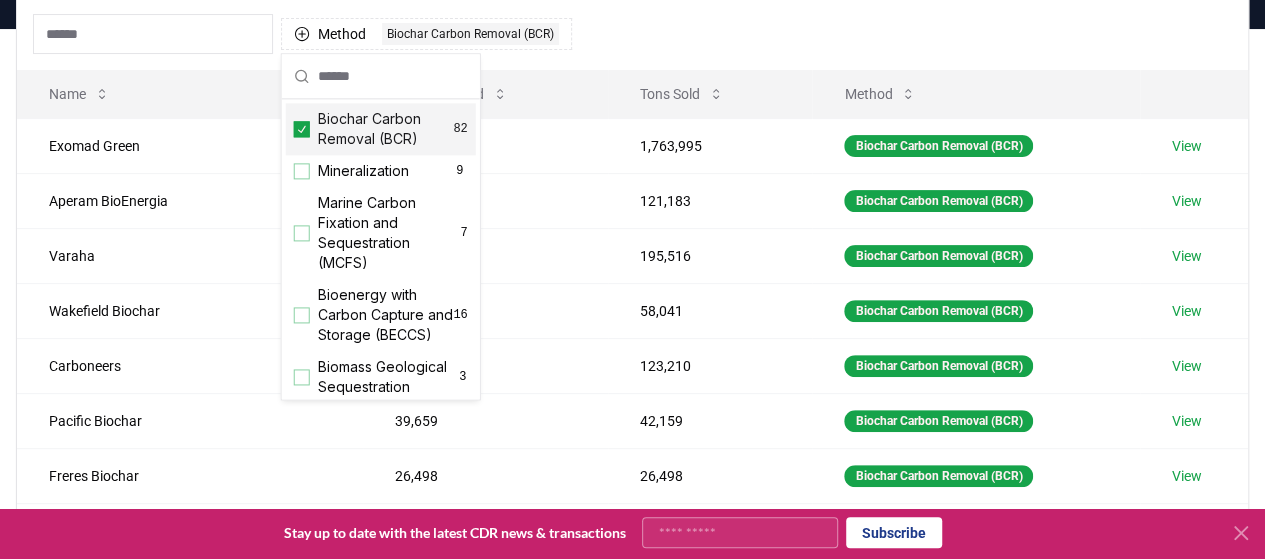click at bounding box center (302, 129) 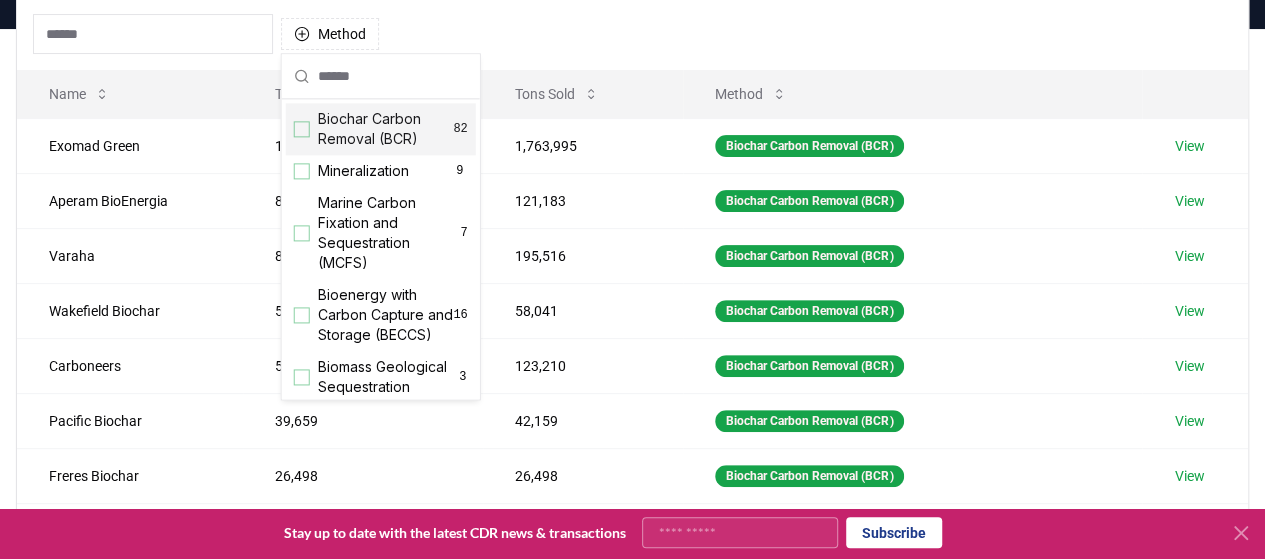 click on "Method" at bounding box center (632, 34) 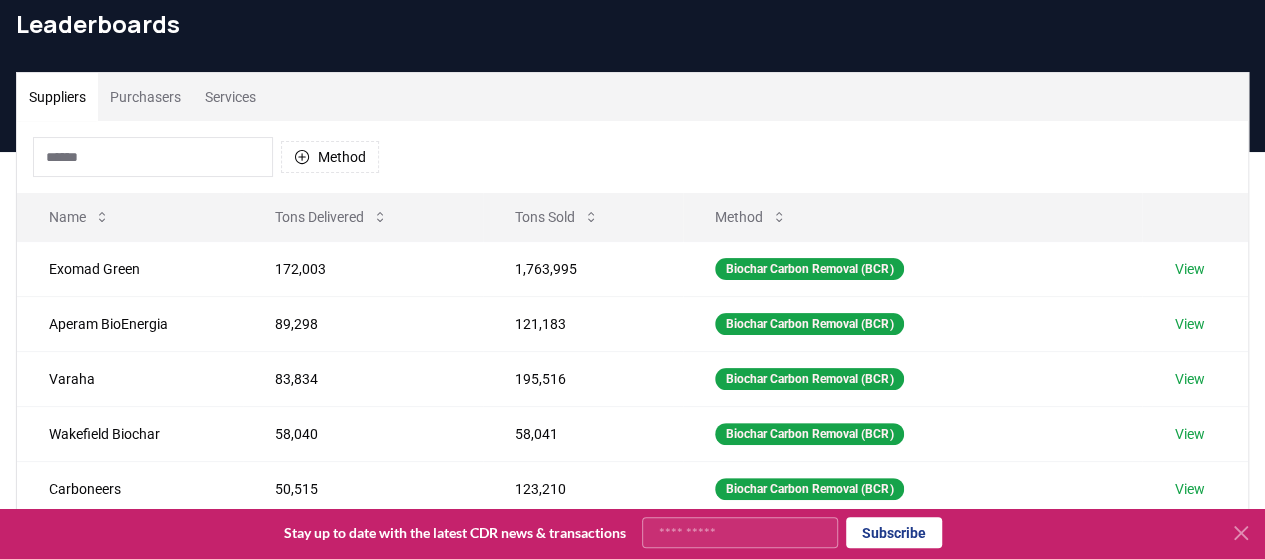 scroll, scrollTop: 110, scrollLeft: 0, axis: vertical 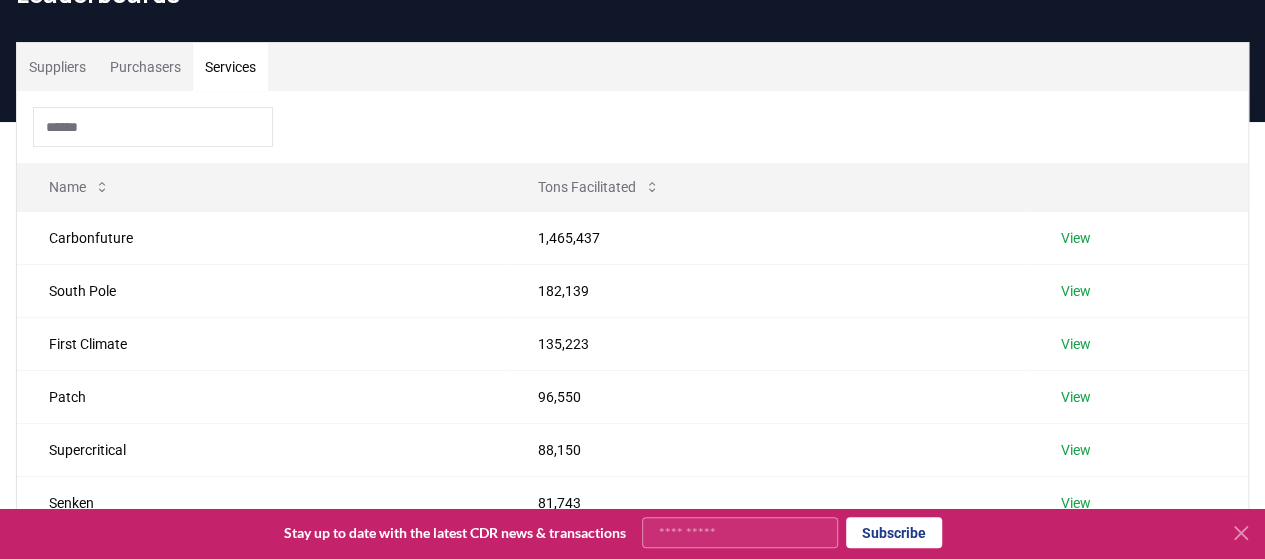 click on "Services" at bounding box center [230, 67] 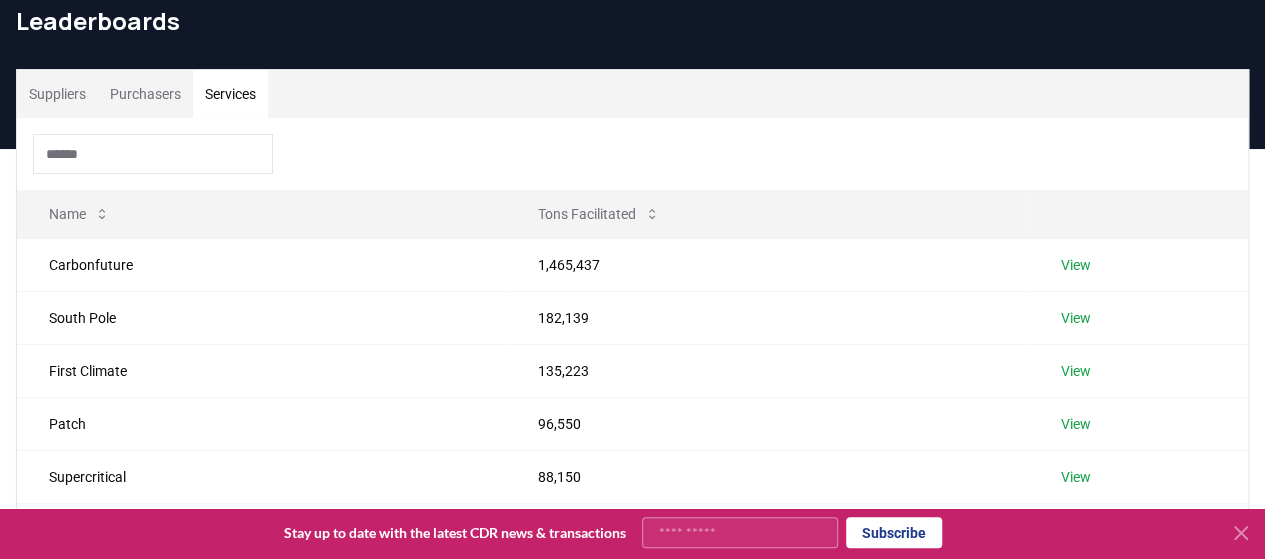 scroll, scrollTop: 71, scrollLeft: 0, axis: vertical 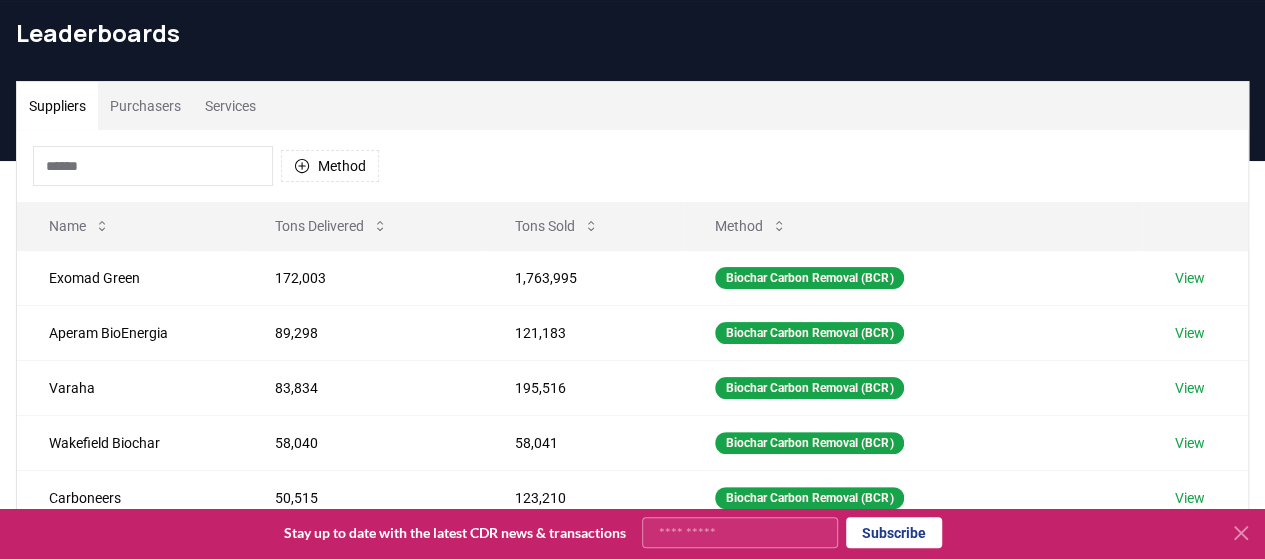 click on "Suppliers" at bounding box center [57, 106] 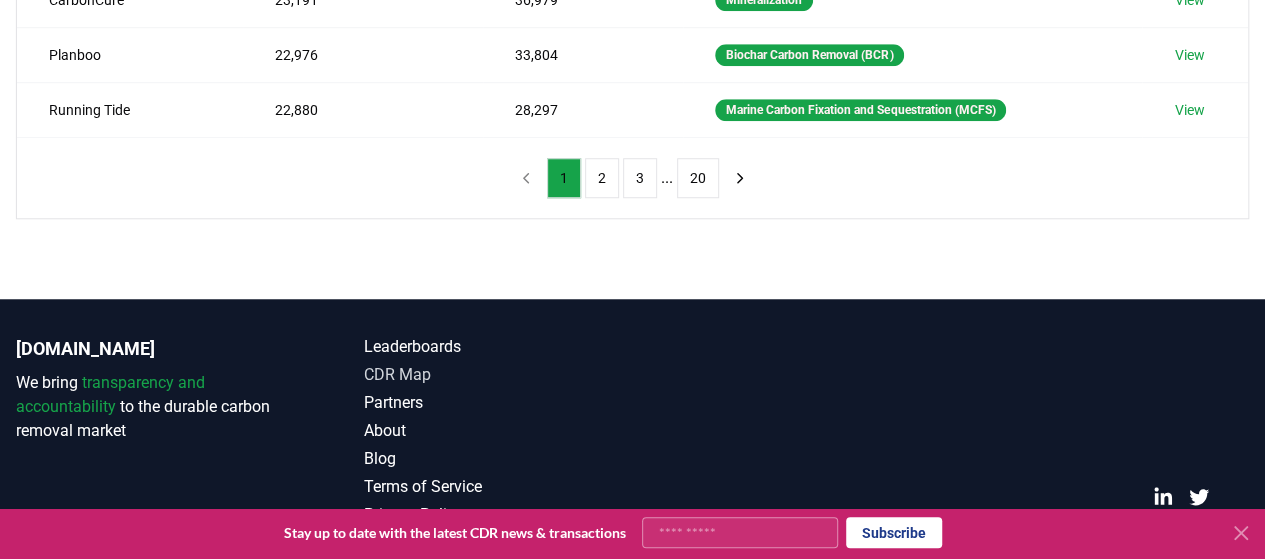 scroll, scrollTop: 0, scrollLeft: 0, axis: both 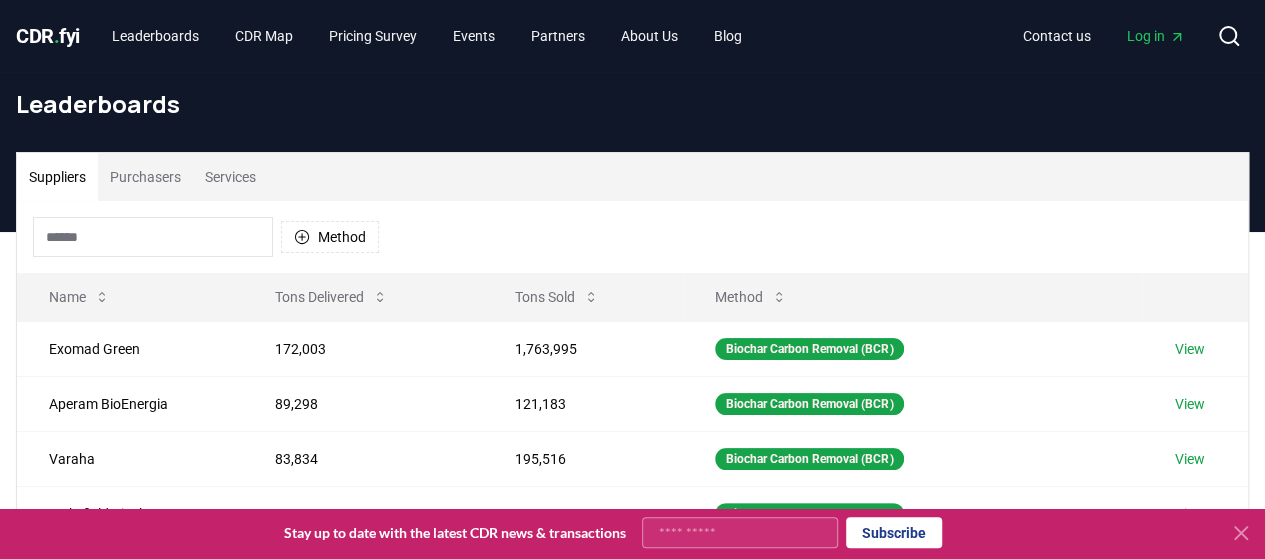 type 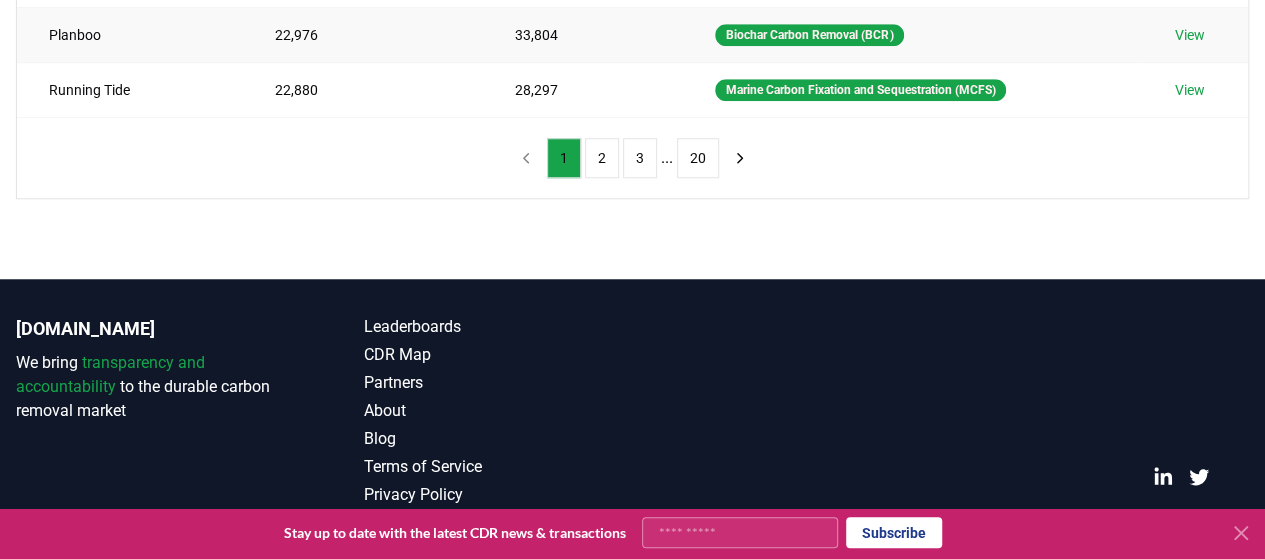 scroll, scrollTop: 0, scrollLeft: 0, axis: both 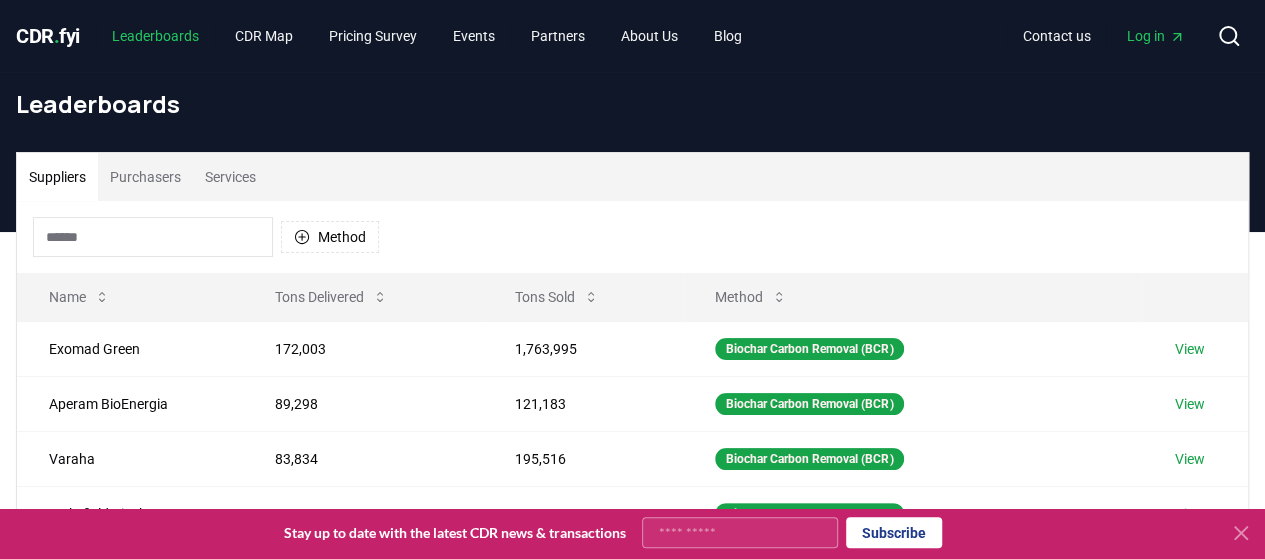 click on "Leaderboards" at bounding box center (155, 36) 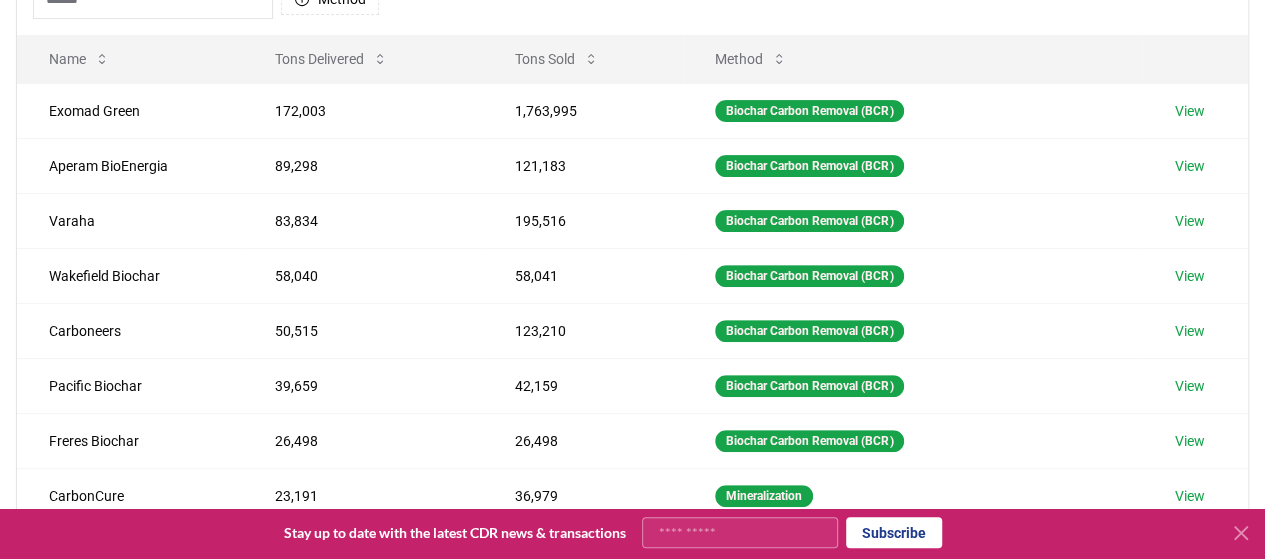 scroll, scrollTop: 0, scrollLeft: 0, axis: both 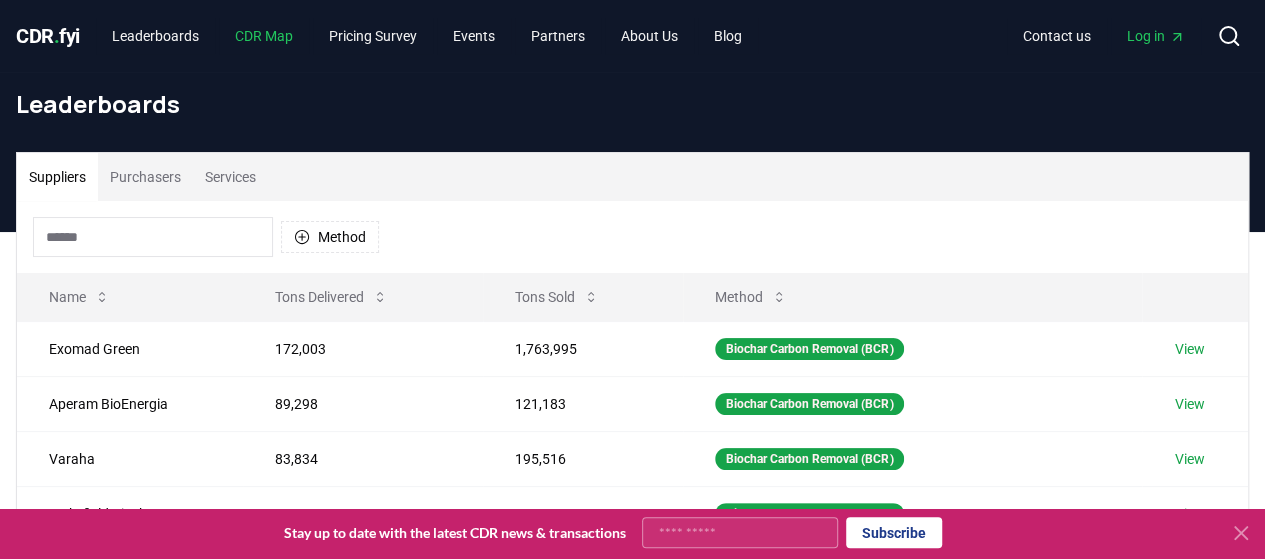 click on "CDR Map" at bounding box center [264, 36] 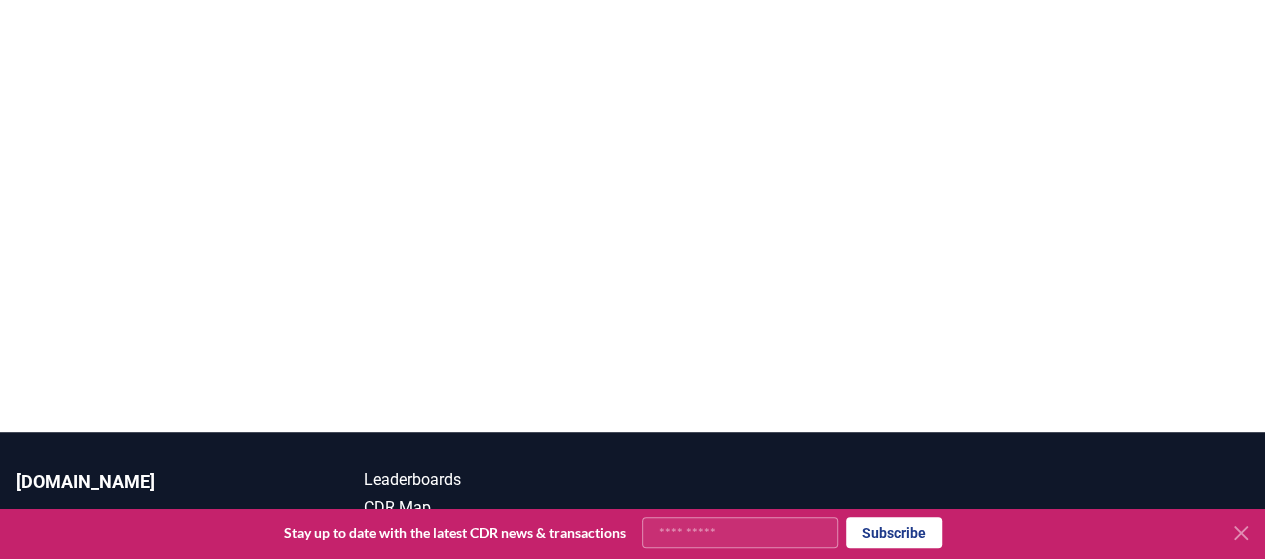 scroll, scrollTop: 608, scrollLeft: 0, axis: vertical 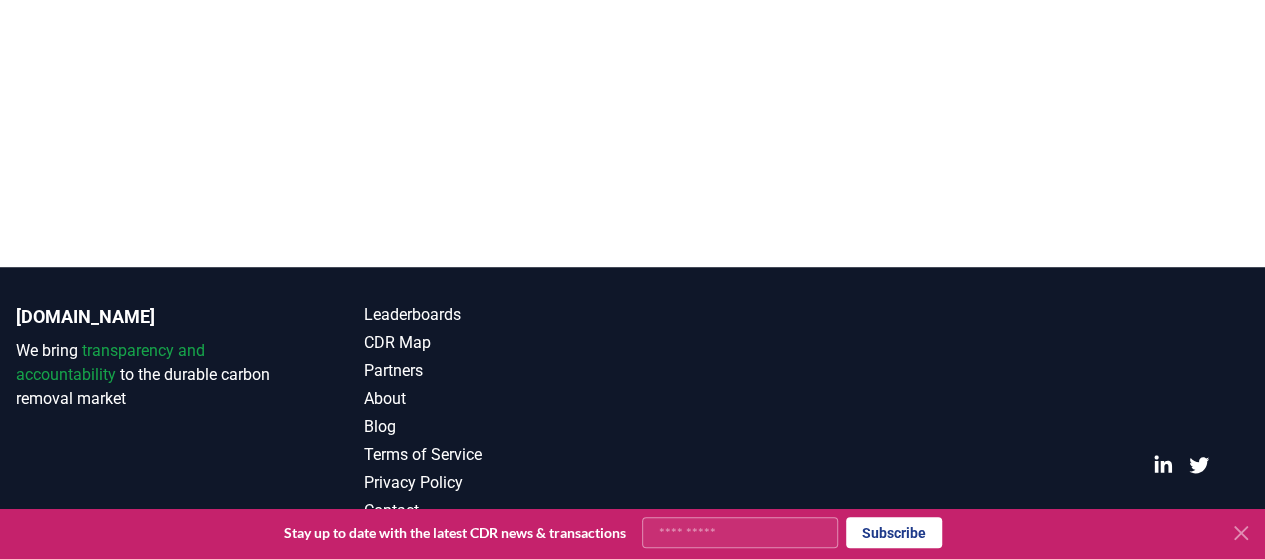 drag, startPoint x: 362, startPoint y: 143, endPoint x: 280, endPoint y: 358, distance: 230.10649 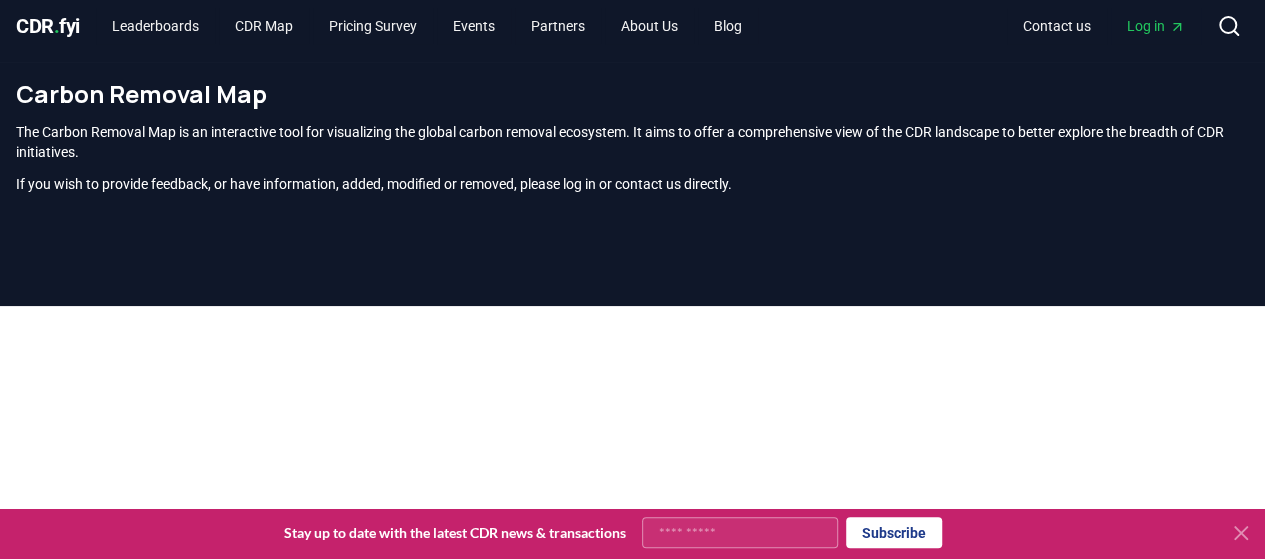 scroll, scrollTop: 0, scrollLeft: 0, axis: both 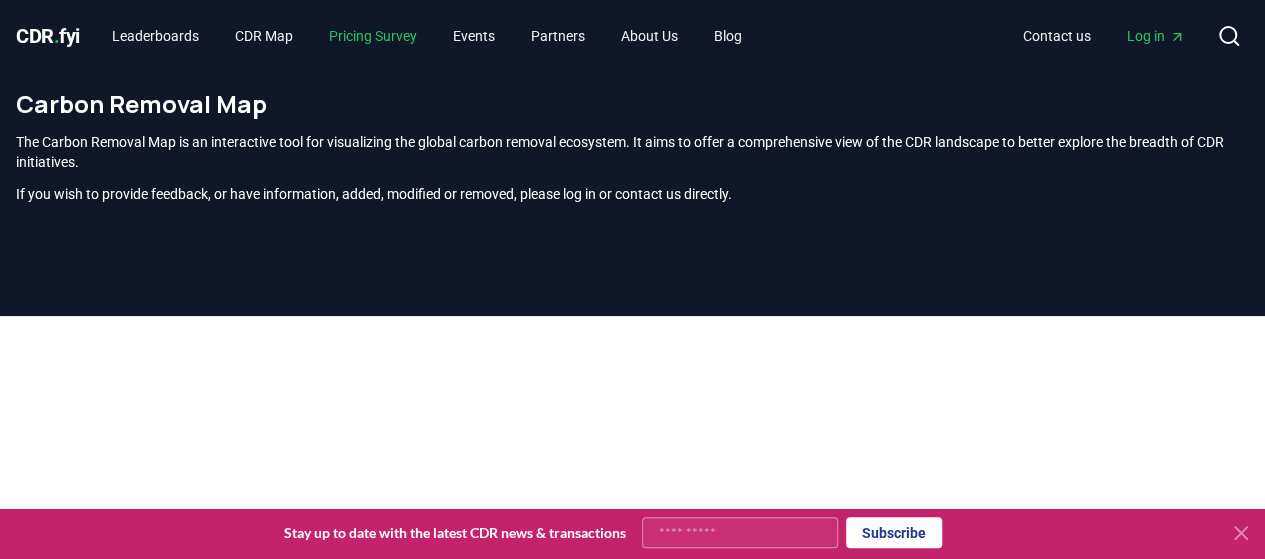 click on "Pricing Survey" at bounding box center [373, 36] 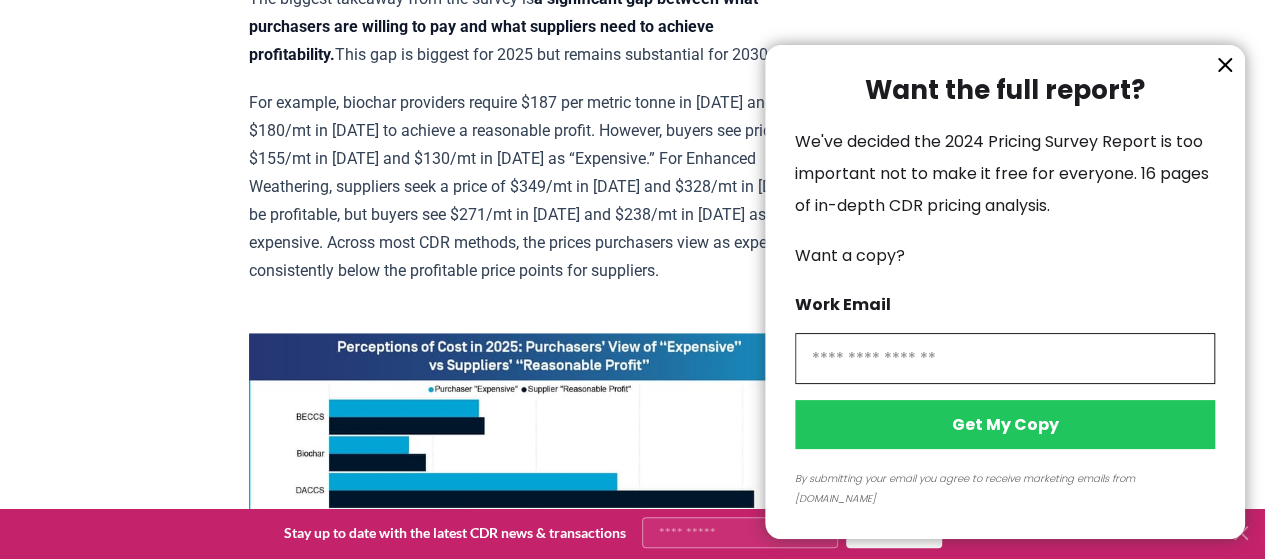 scroll, scrollTop: 1326, scrollLeft: 0, axis: vertical 